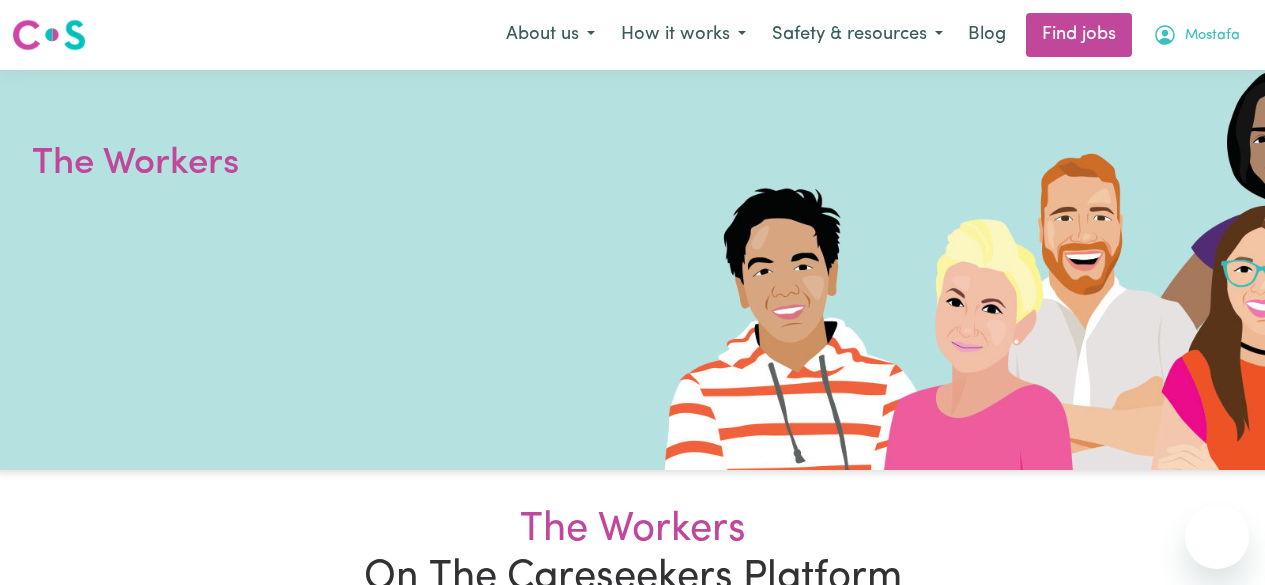 scroll, scrollTop: 0, scrollLeft: 0, axis: both 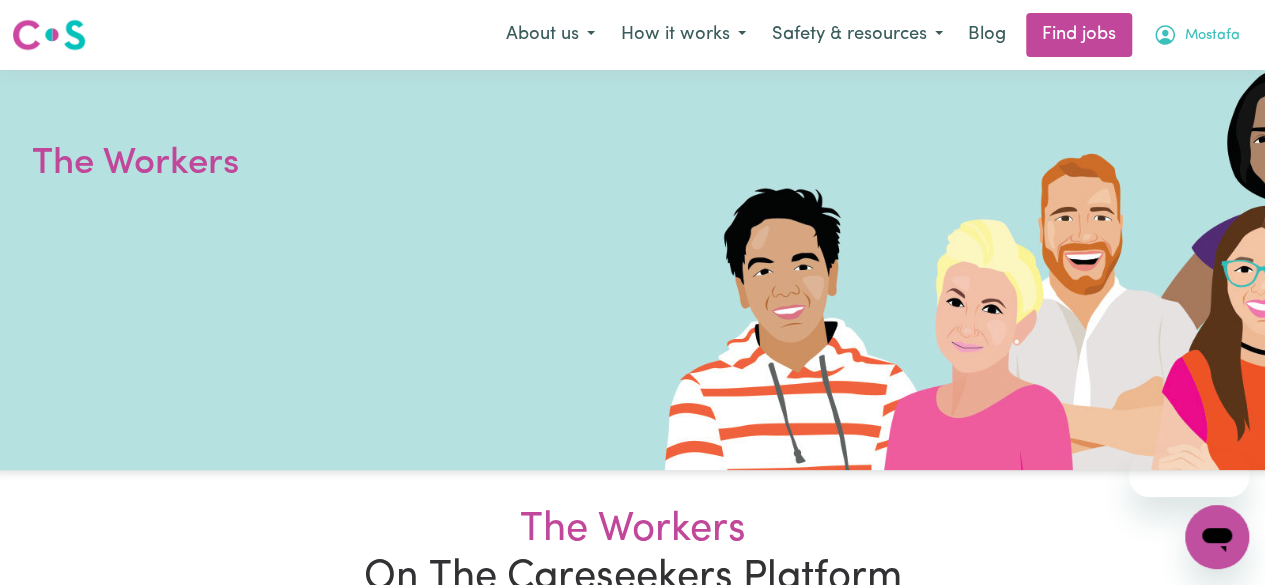 click on "Mostafa" at bounding box center (1212, 36) 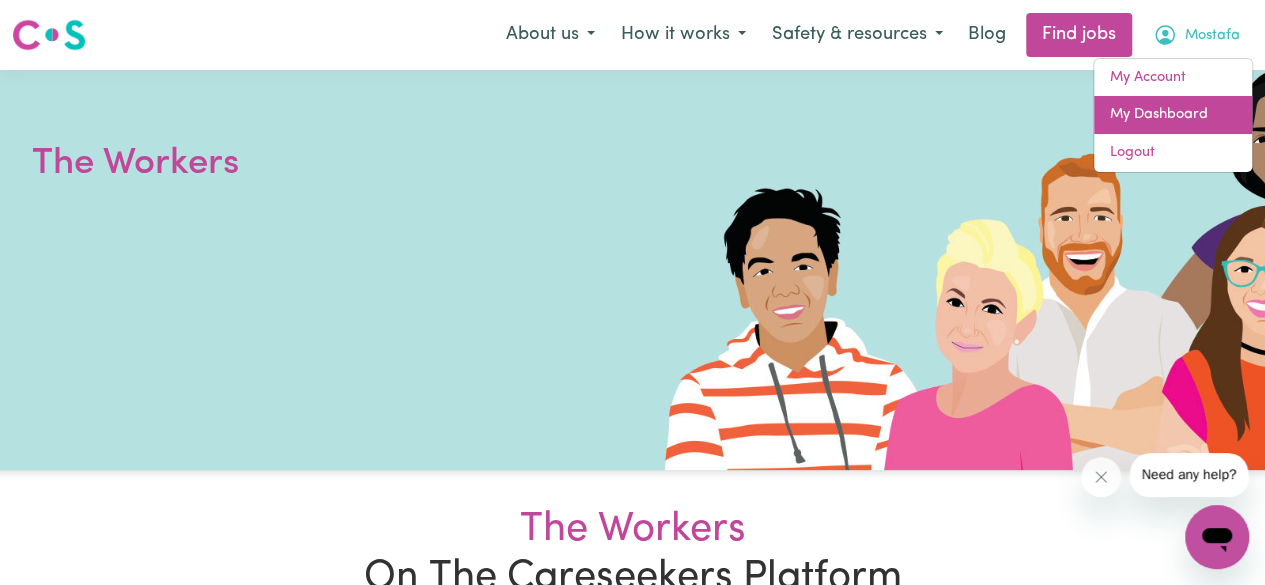 click on "My Dashboard" at bounding box center [1173, 115] 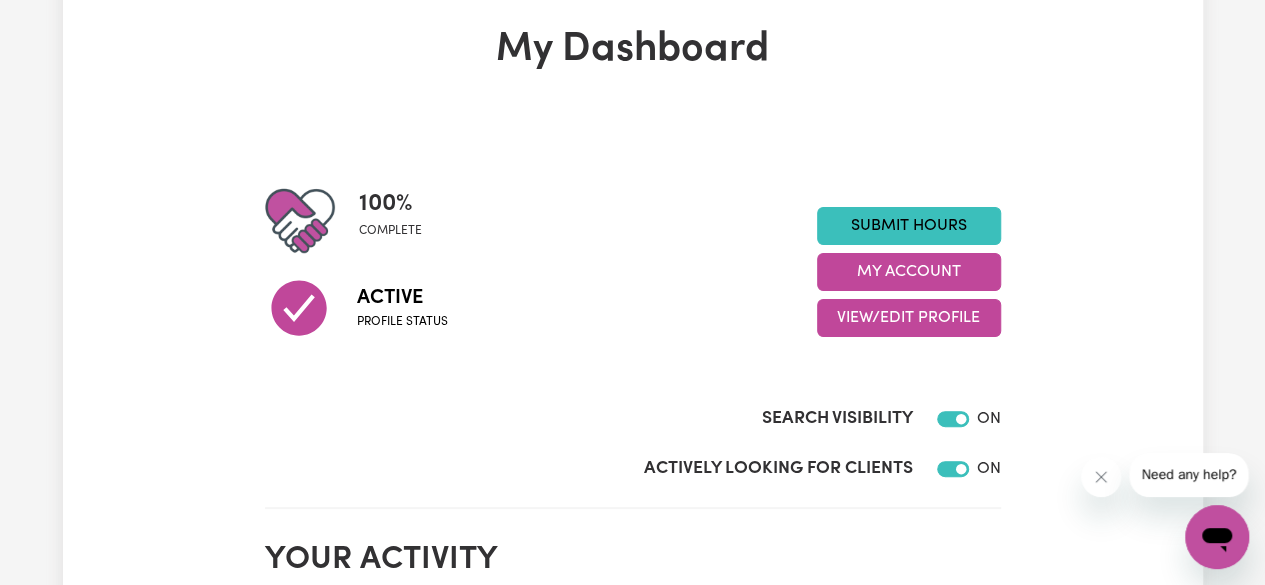 scroll, scrollTop: 0, scrollLeft: 0, axis: both 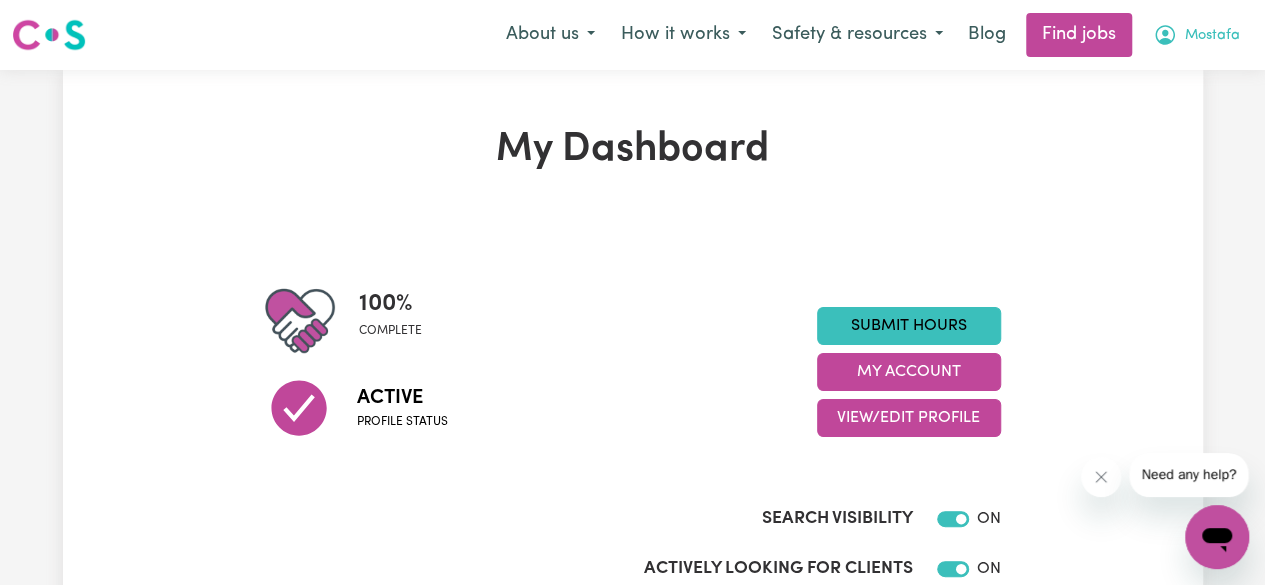 click on "Mostafa" at bounding box center [1212, 36] 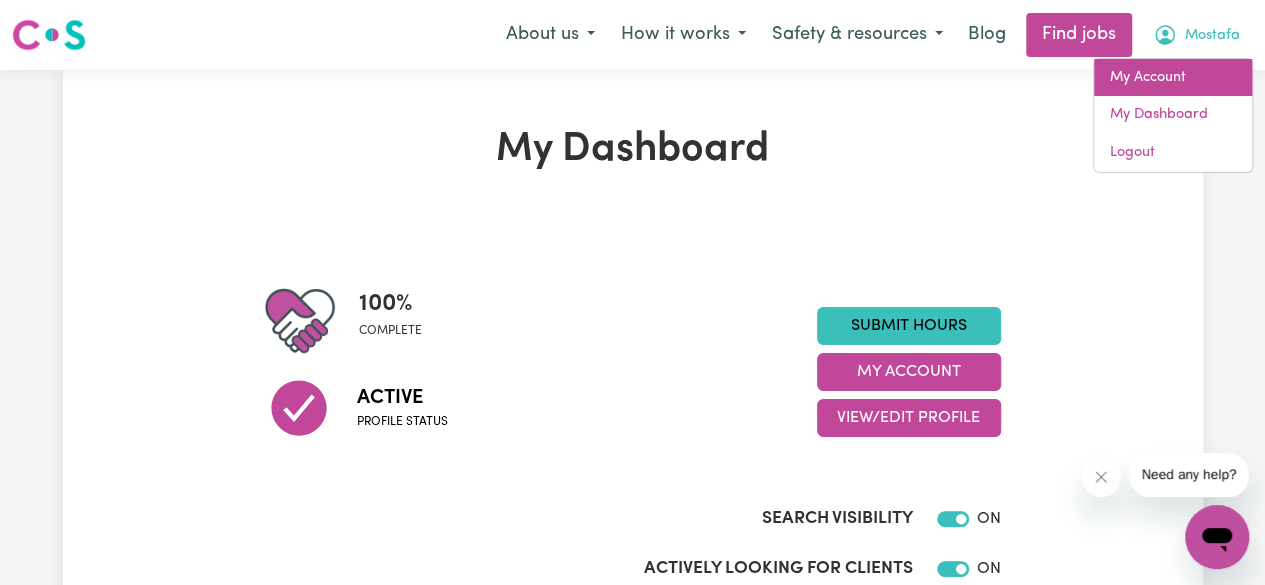 click on "My Account" at bounding box center (1173, 78) 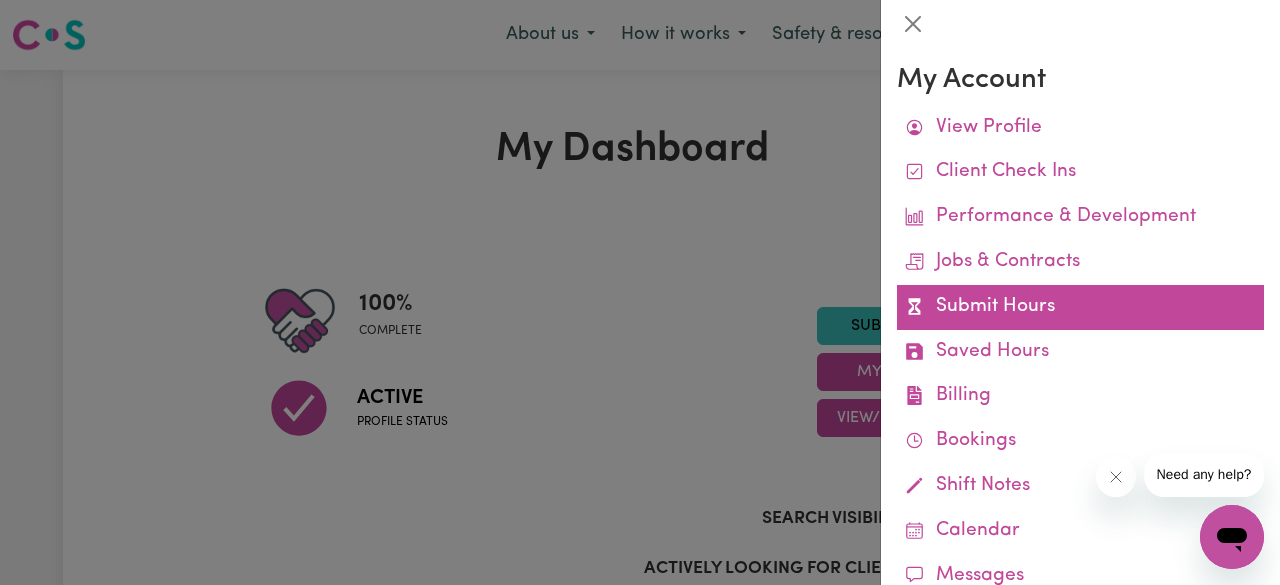 click on "Submit Hours" at bounding box center [1080, 307] 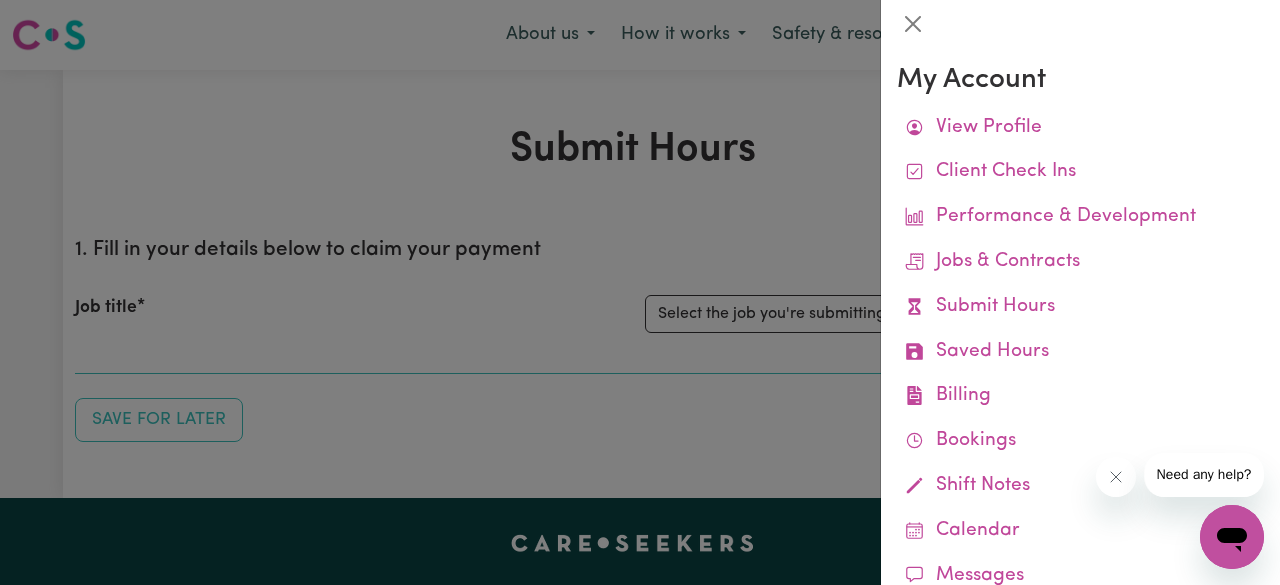 click at bounding box center [640, 292] 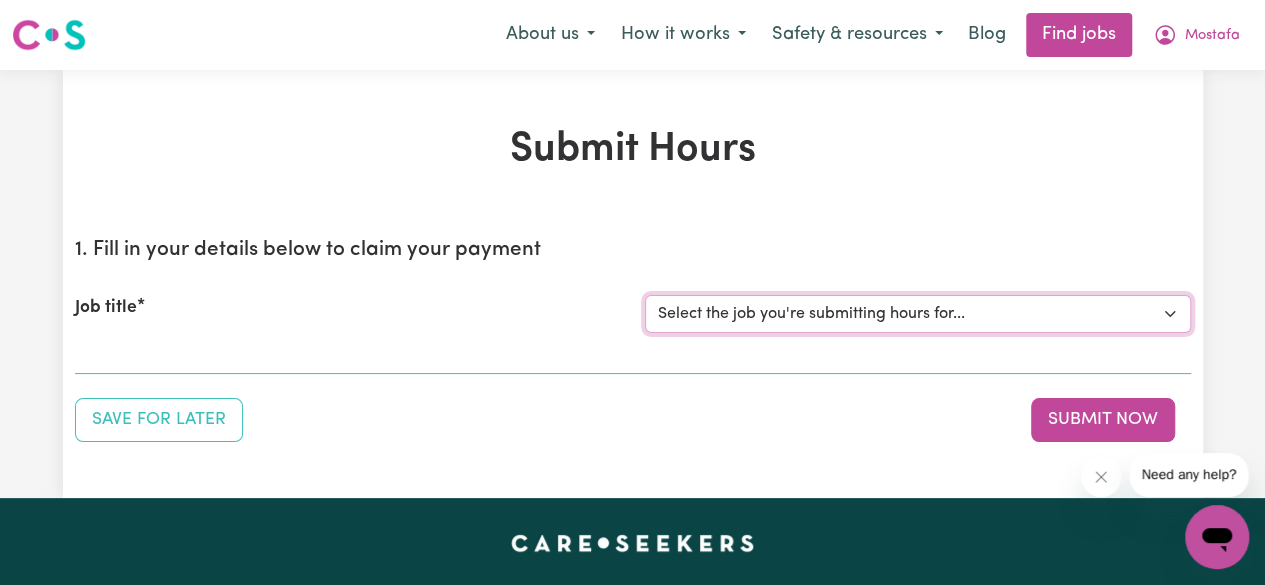 click on "Select the job you're submitting hours for... [[PERSON_NAME]] [DEMOGRAPHIC_DATA] Support Worker Needed Every [DATE] and [DATE] In [GEOGRAPHIC_DATA], [GEOGRAPHIC_DATA]  [[PERSON_NAME] ([PERSON_NAME])  [PERSON_NAME]] Support Worker Needed For Community Access And Social Companionship- [GEOGRAPHIC_DATA], [GEOGRAPHIC_DATA] [[PERSON_NAME]] Support Worker Needed For Social Companionship & Community Access -  [GEOGRAPHIC_DATA], [GEOGRAPHIC_DATA]" at bounding box center [918, 314] 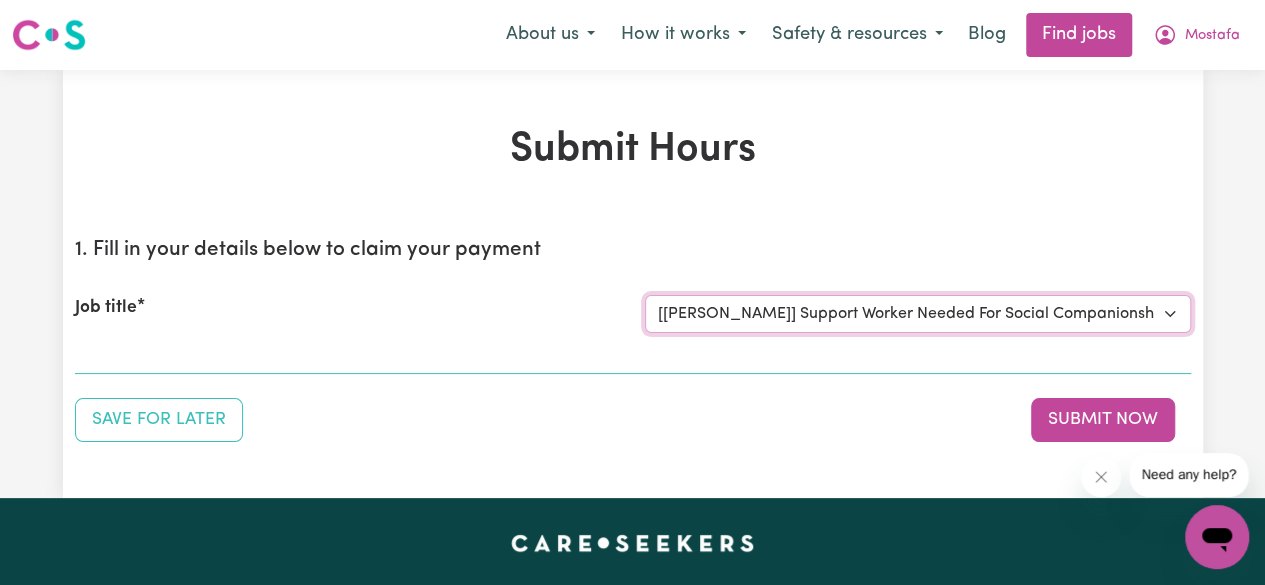 click on "Select the job you're submitting hours for... [[PERSON_NAME]] [DEMOGRAPHIC_DATA] Support Worker Needed Every [DATE] and [DATE] In [GEOGRAPHIC_DATA], [GEOGRAPHIC_DATA]  [[PERSON_NAME] ([PERSON_NAME])  [PERSON_NAME]] Support Worker Needed For Community Access And Social Companionship- [GEOGRAPHIC_DATA], [GEOGRAPHIC_DATA] [[PERSON_NAME]] Support Worker Needed For Social Companionship & Community Access -  [GEOGRAPHIC_DATA], [GEOGRAPHIC_DATA]" at bounding box center [918, 314] 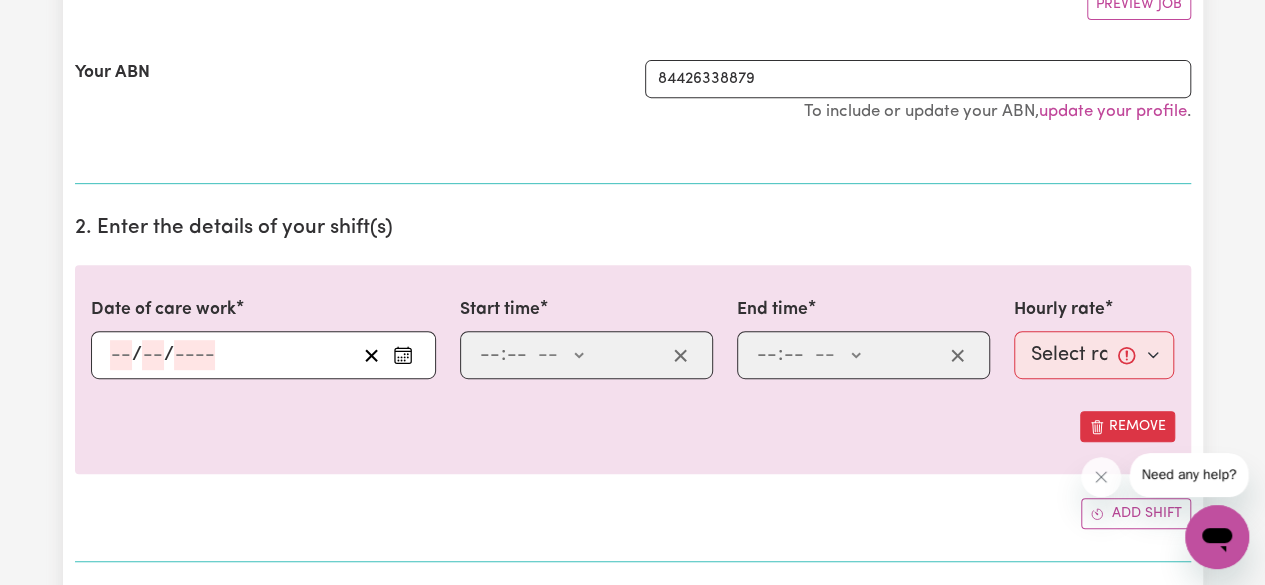 scroll, scrollTop: 500, scrollLeft: 0, axis: vertical 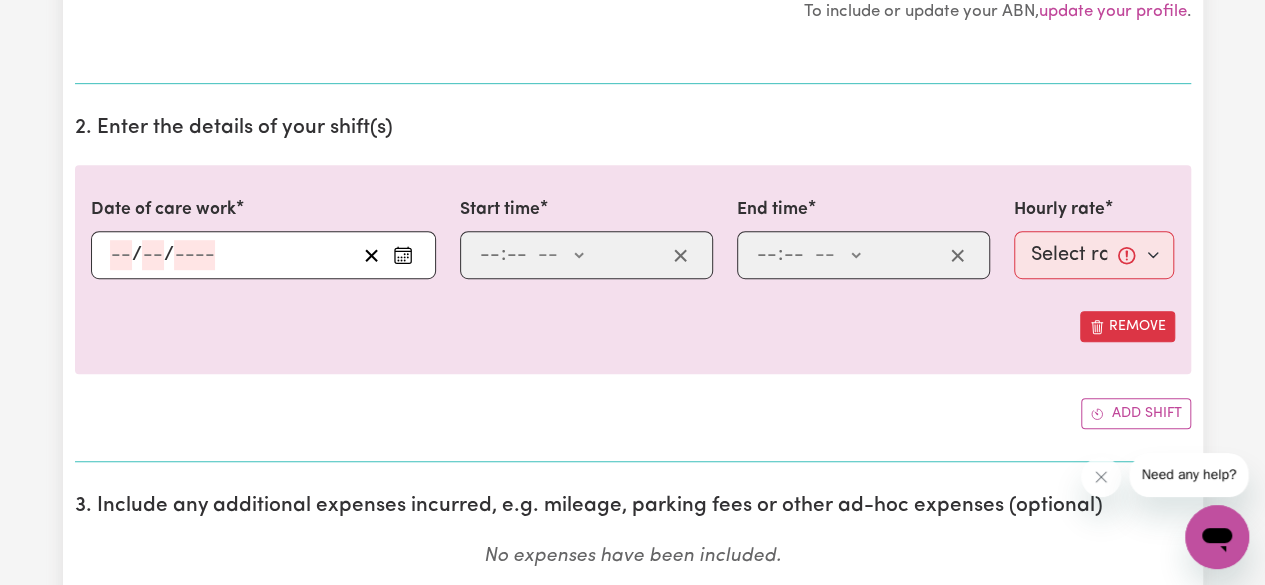 click 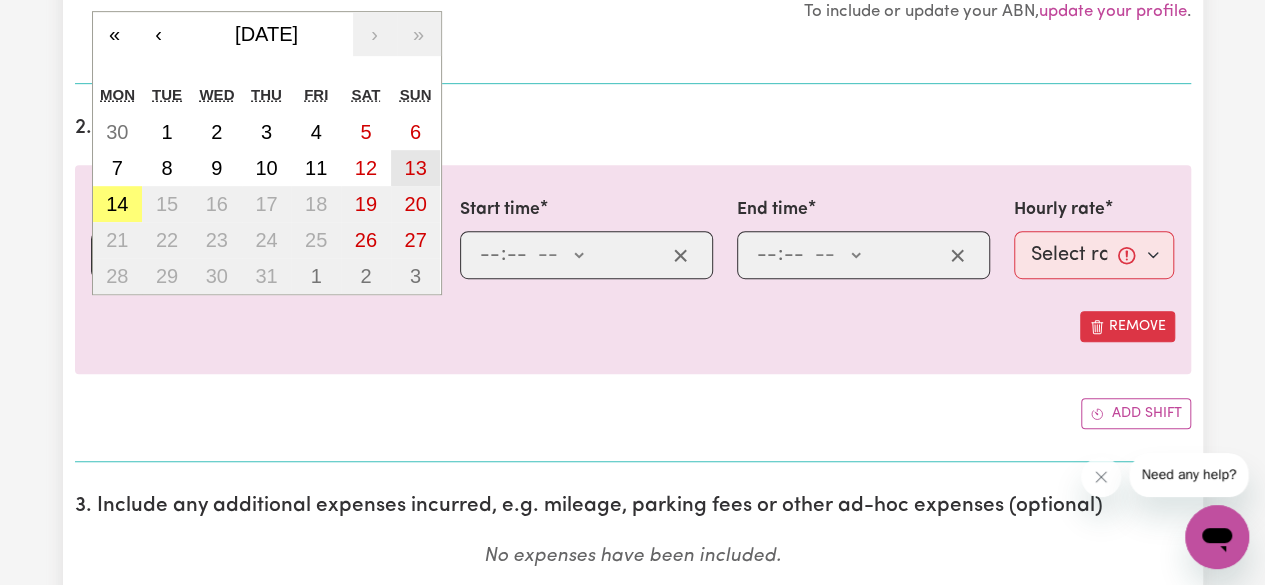 click on "13" at bounding box center (415, 168) 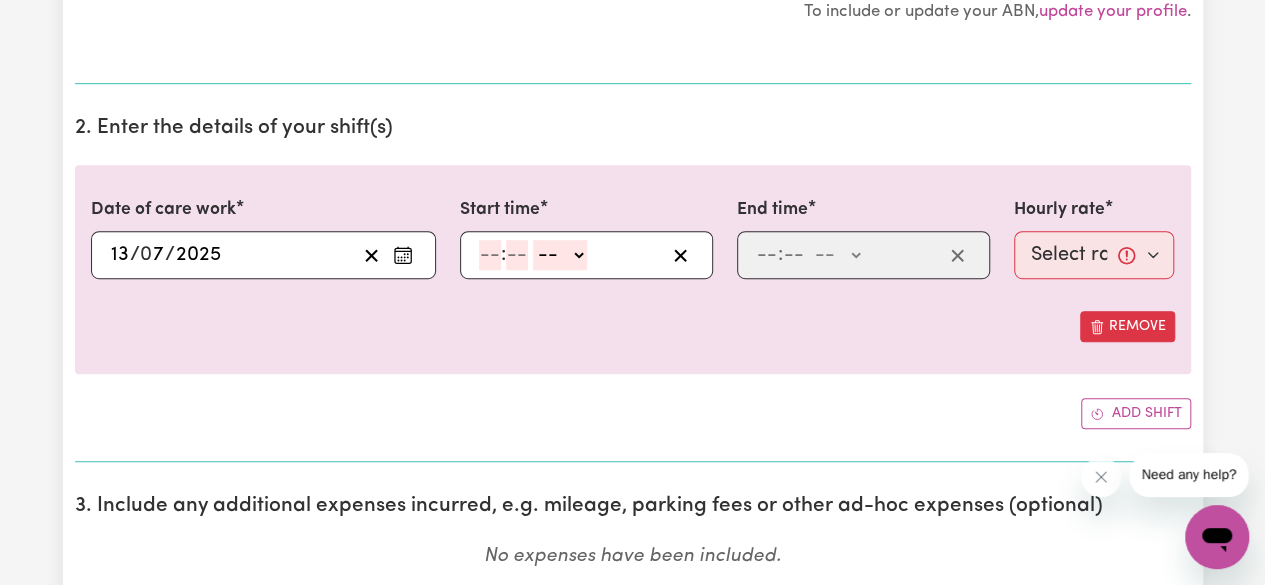 click 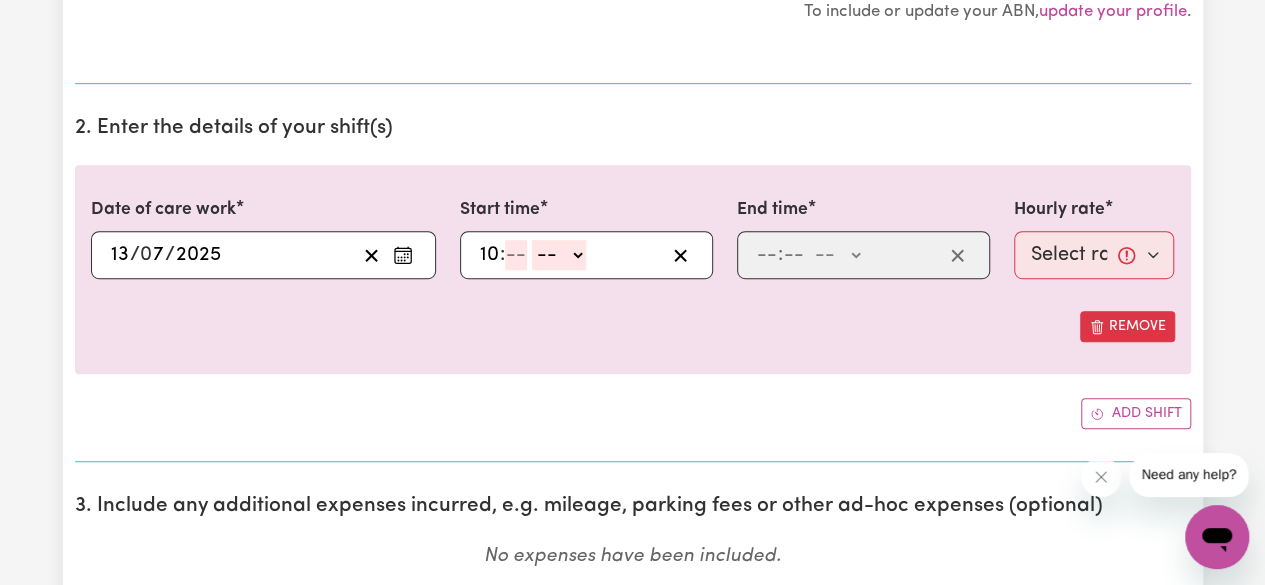type on "10" 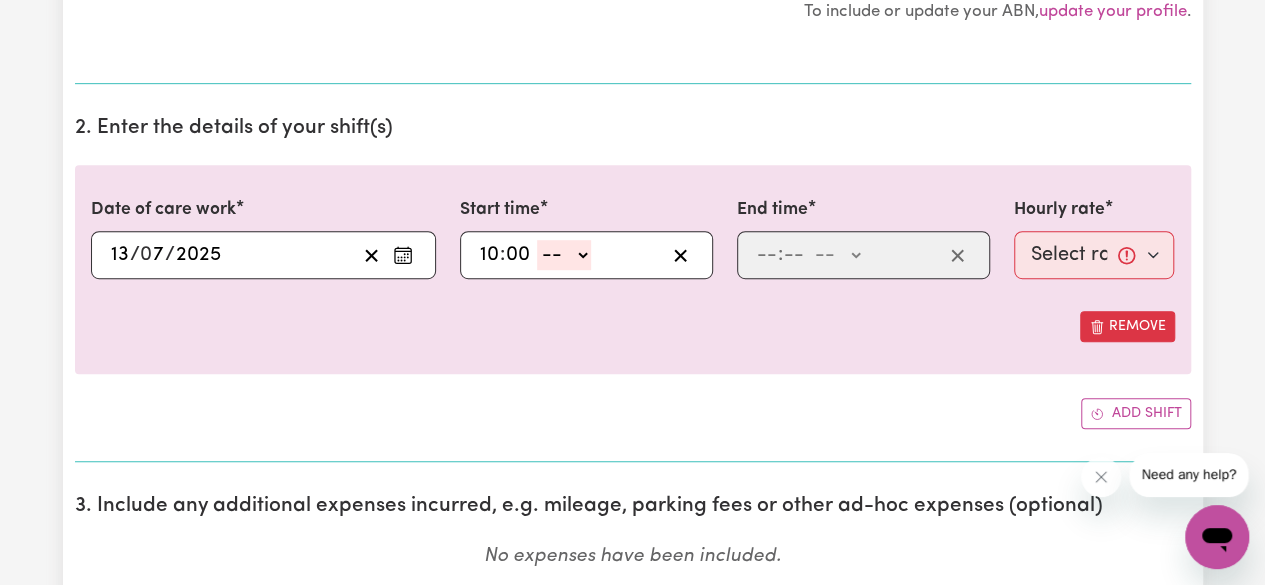 type on "00" 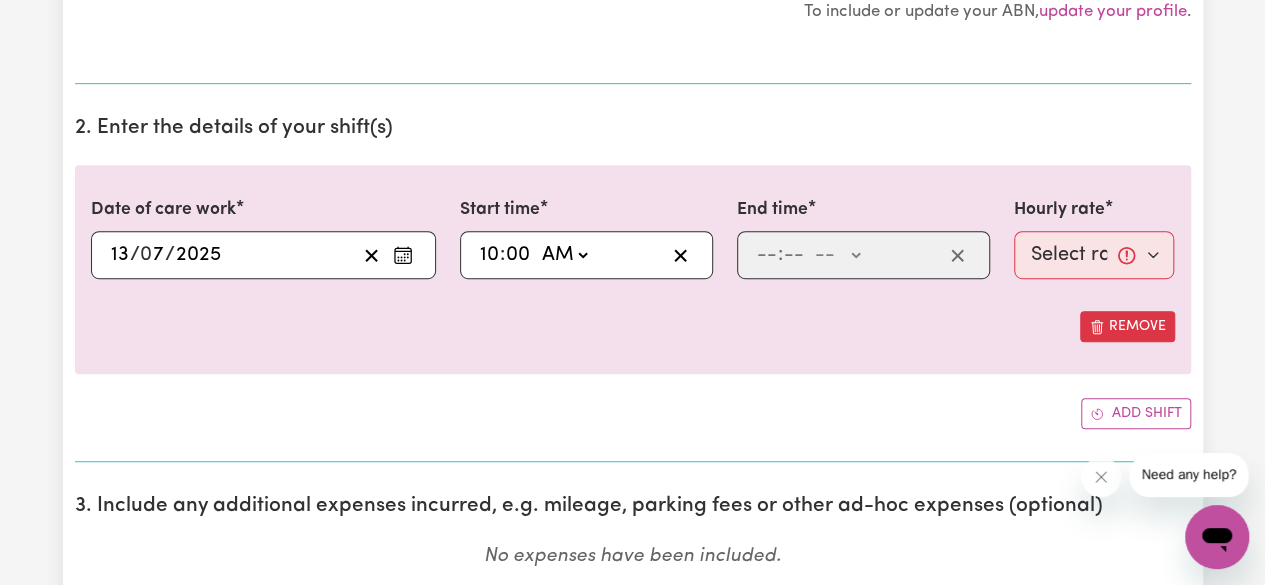 click on "-- AM PM" 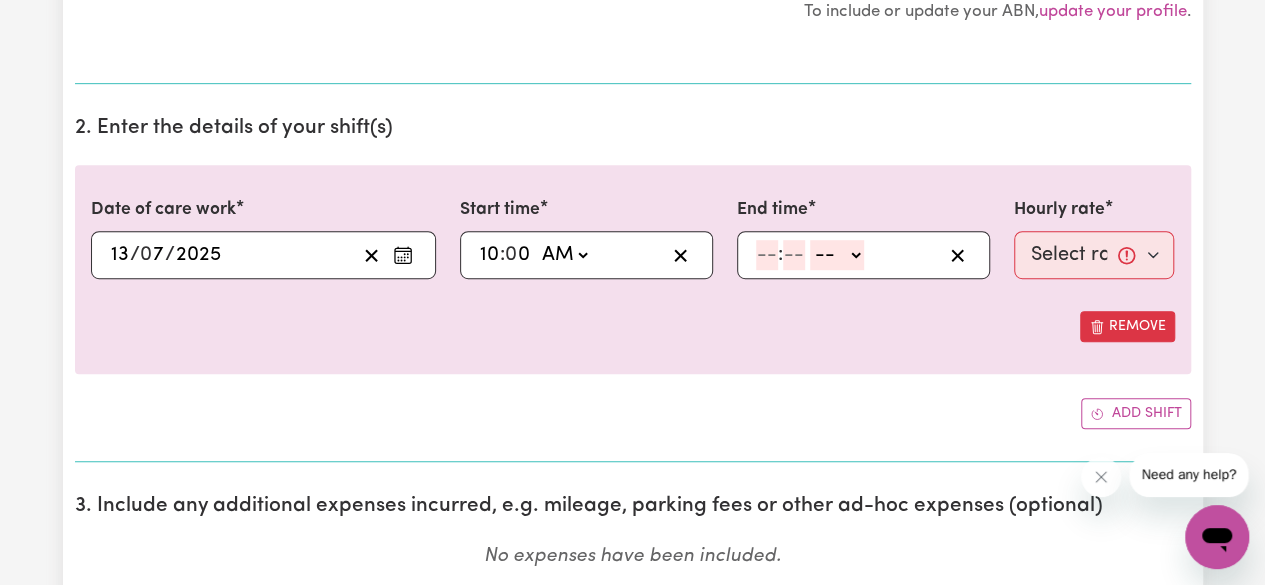 click 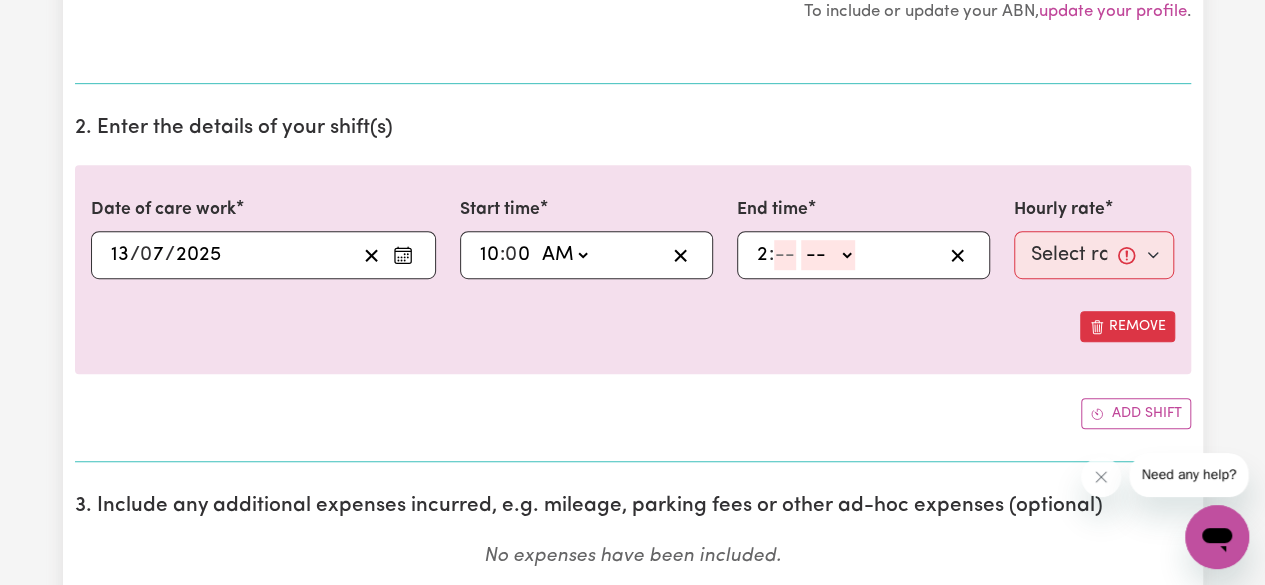 type on "2" 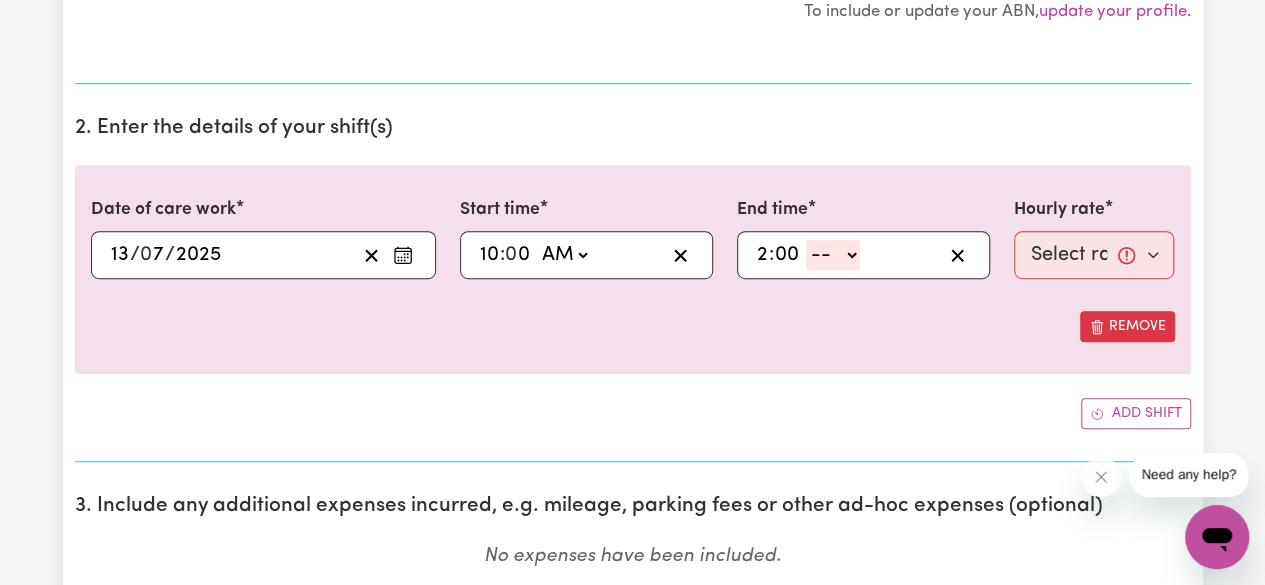 type on "00" 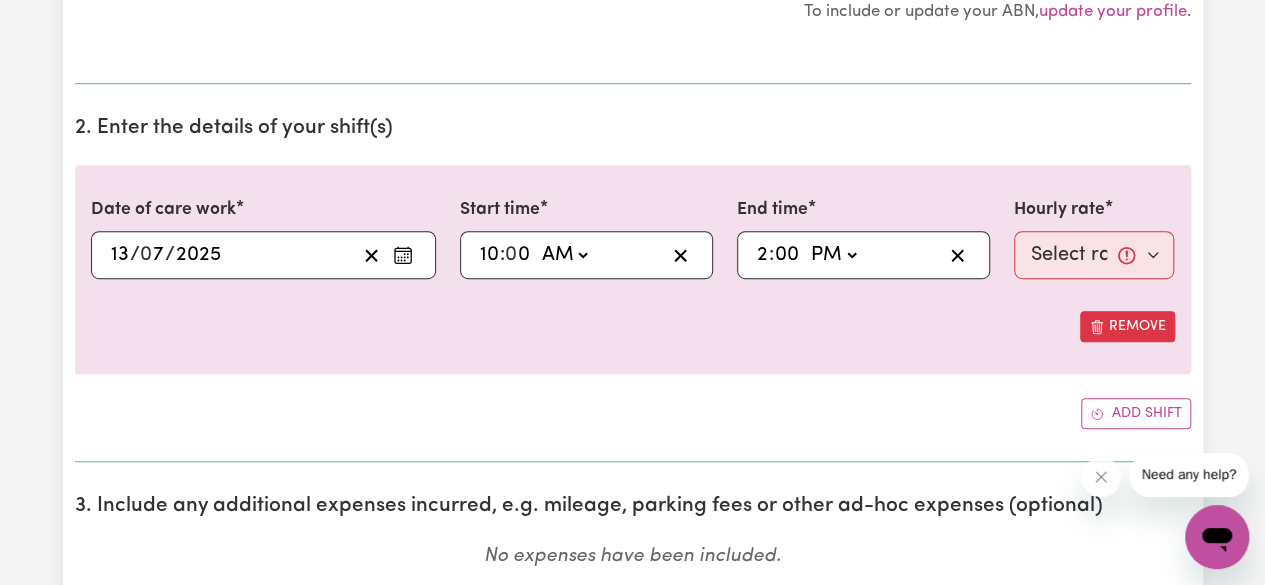 click on "-- AM PM" 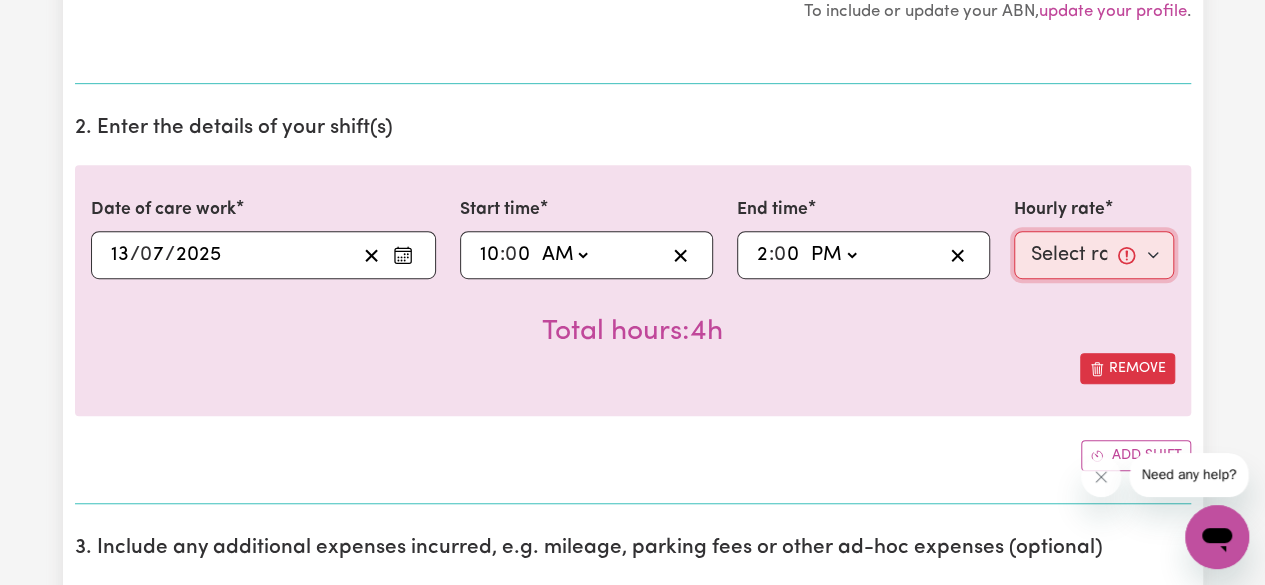 click on "Select rate... $57.17 (Weekday) $90.44 ([DATE]) $98.75 ([DATE]) $114.35 (Public Holiday)" at bounding box center (1094, 255) 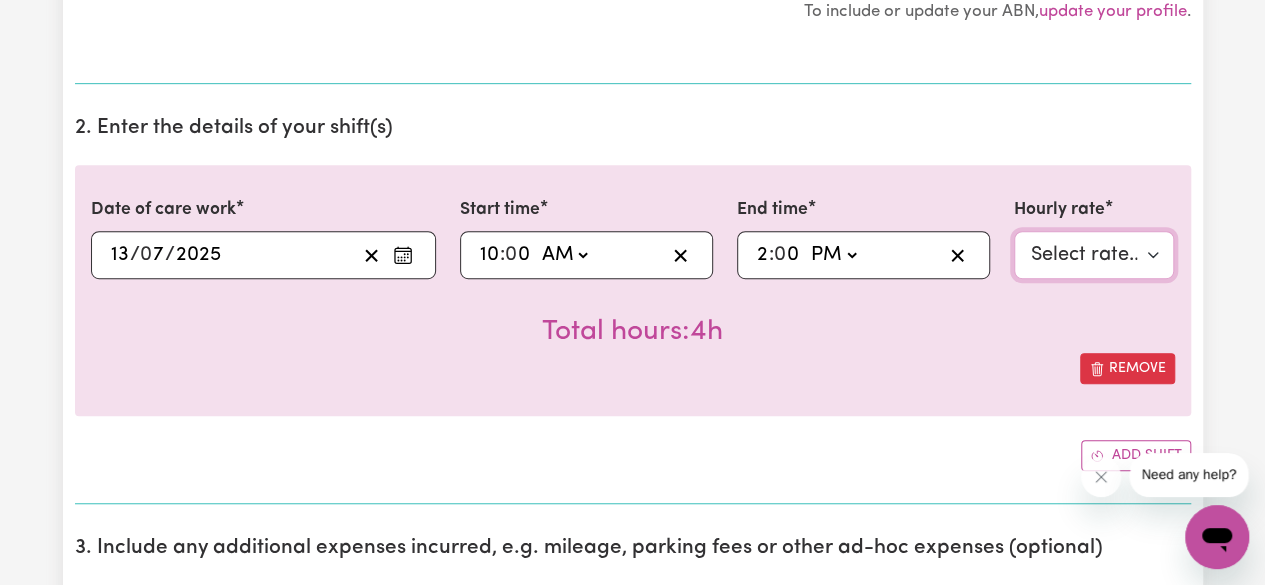 scroll, scrollTop: 600, scrollLeft: 0, axis: vertical 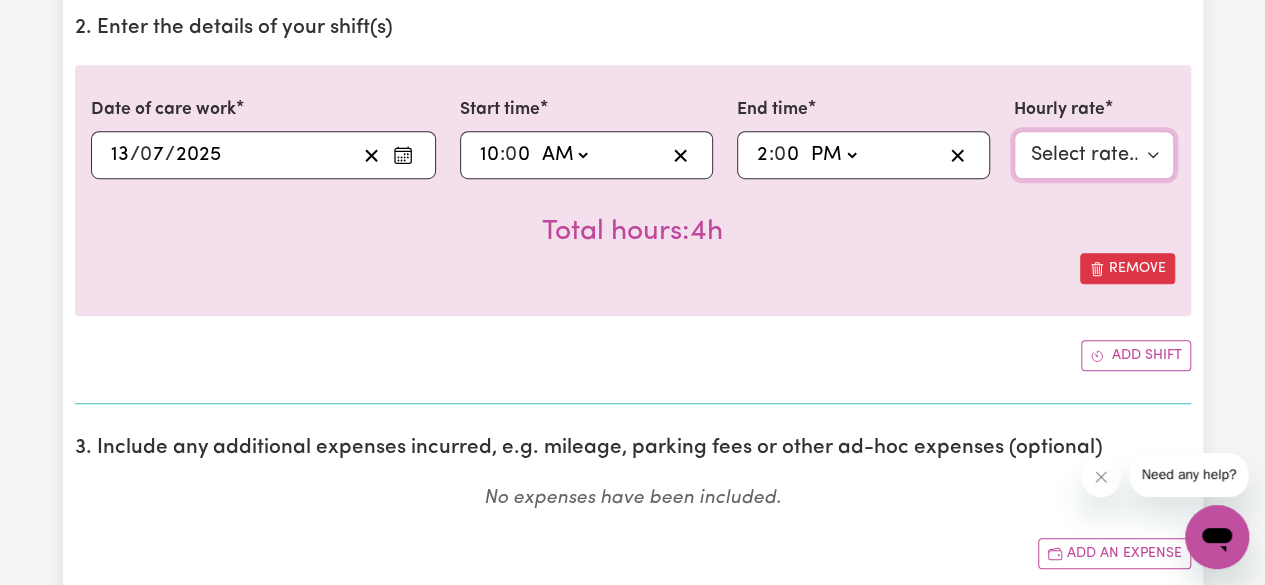 click on "Select rate... $57.17 (Weekday) $90.44 ([DATE]) $98.75 ([DATE]) $114.35 (Public Holiday)" at bounding box center [1094, 155] 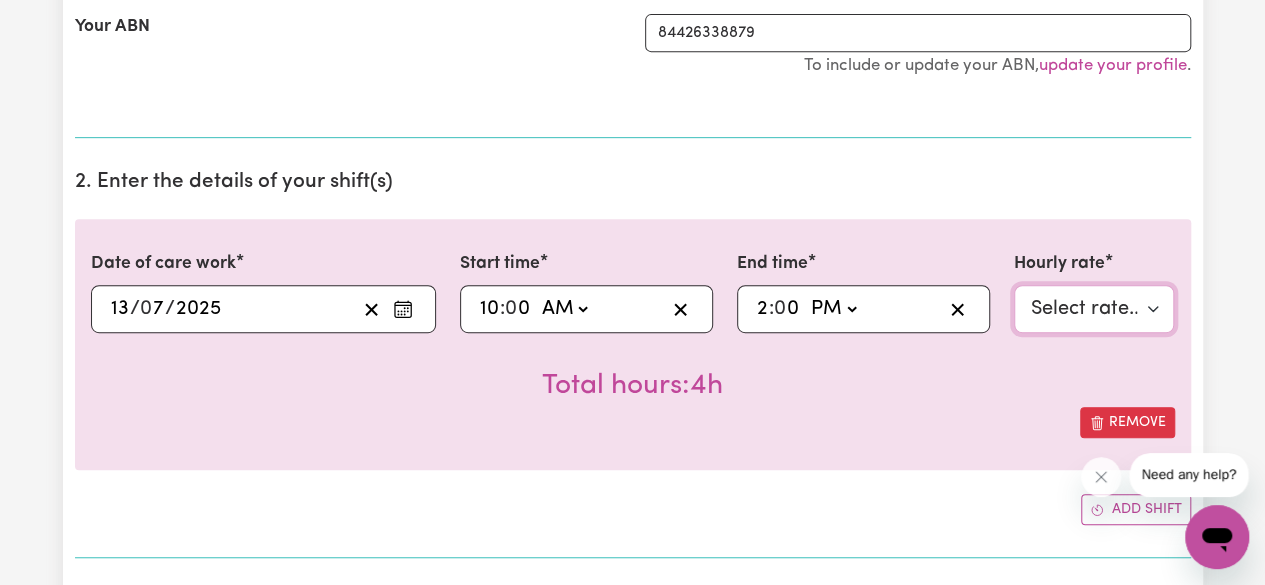 scroll, scrollTop: 600, scrollLeft: 0, axis: vertical 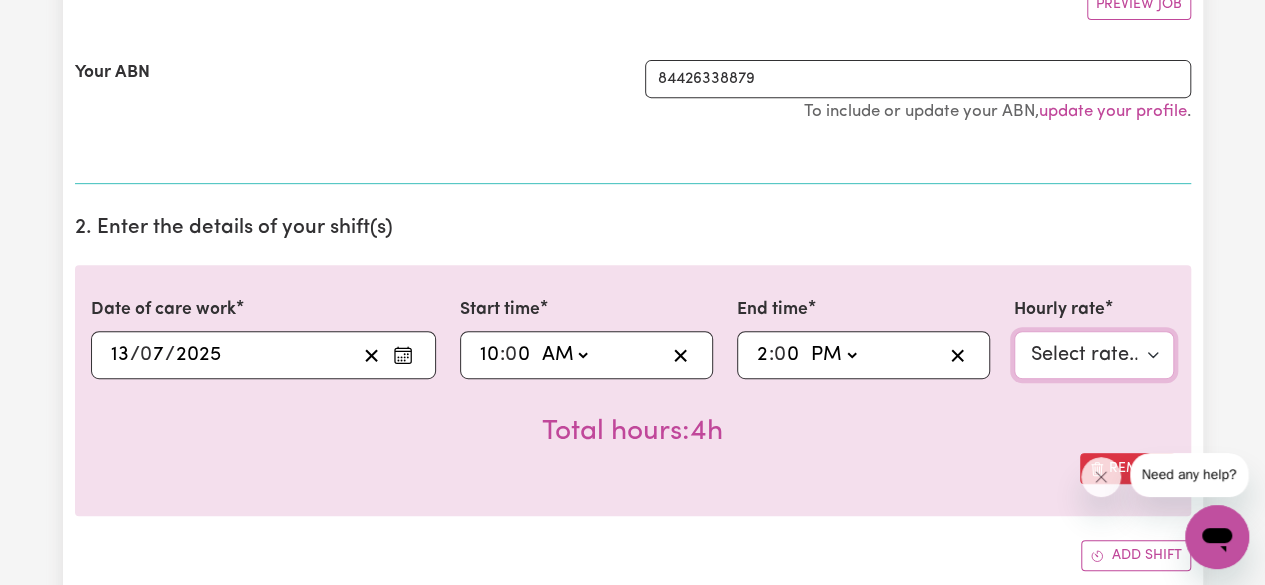 click on "Select rate... $57.17 (Weekday) $90.44 ([DATE]) $98.75 ([DATE]) $114.35 (Public Holiday)" at bounding box center [1094, 355] 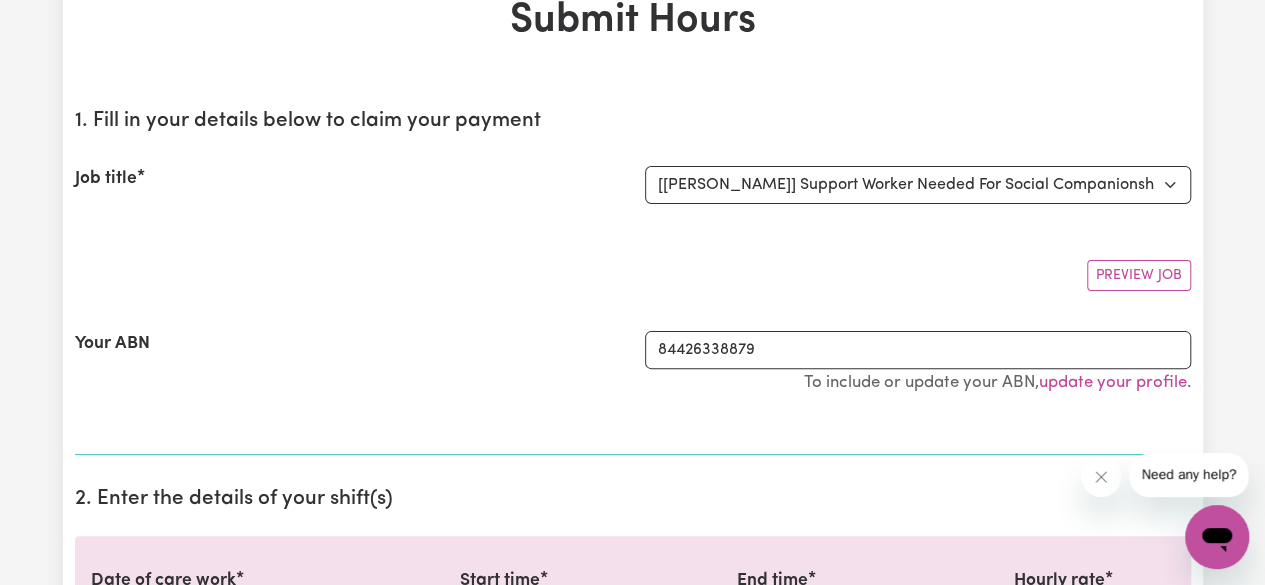 scroll, scrollTop: 0, scrollLeft: 0, axis: both 